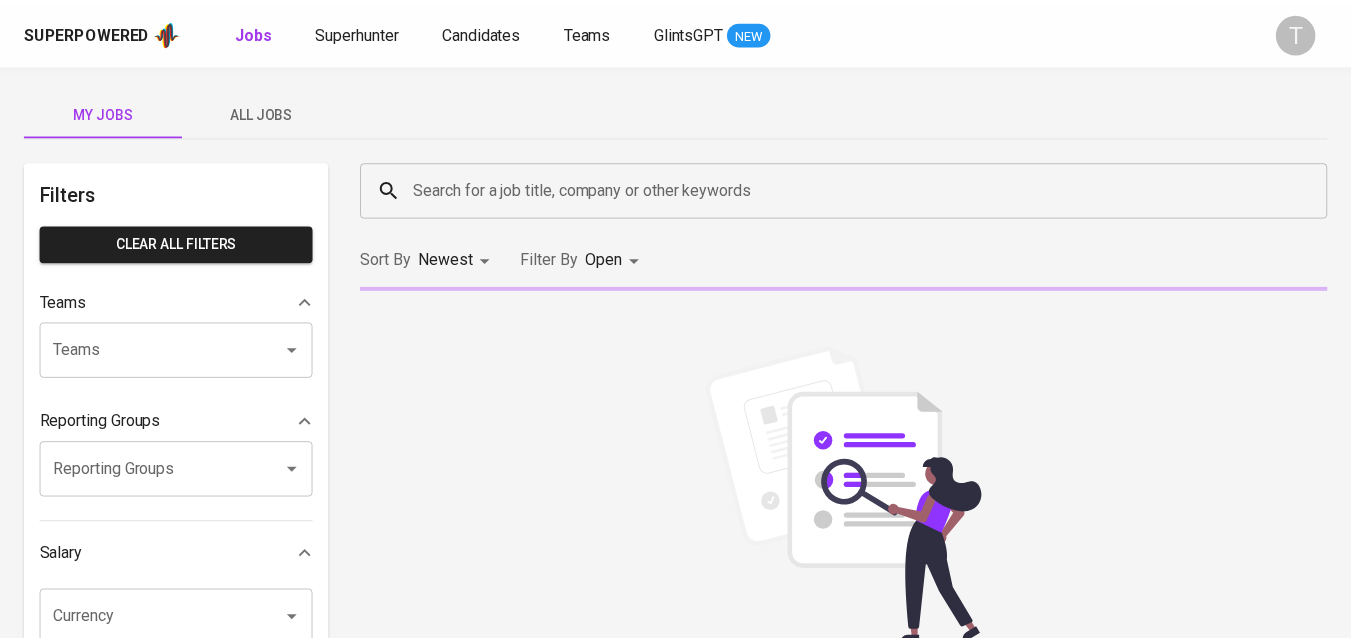 scroll, scrollTop: 0, scrollLeft: 0, axis: both 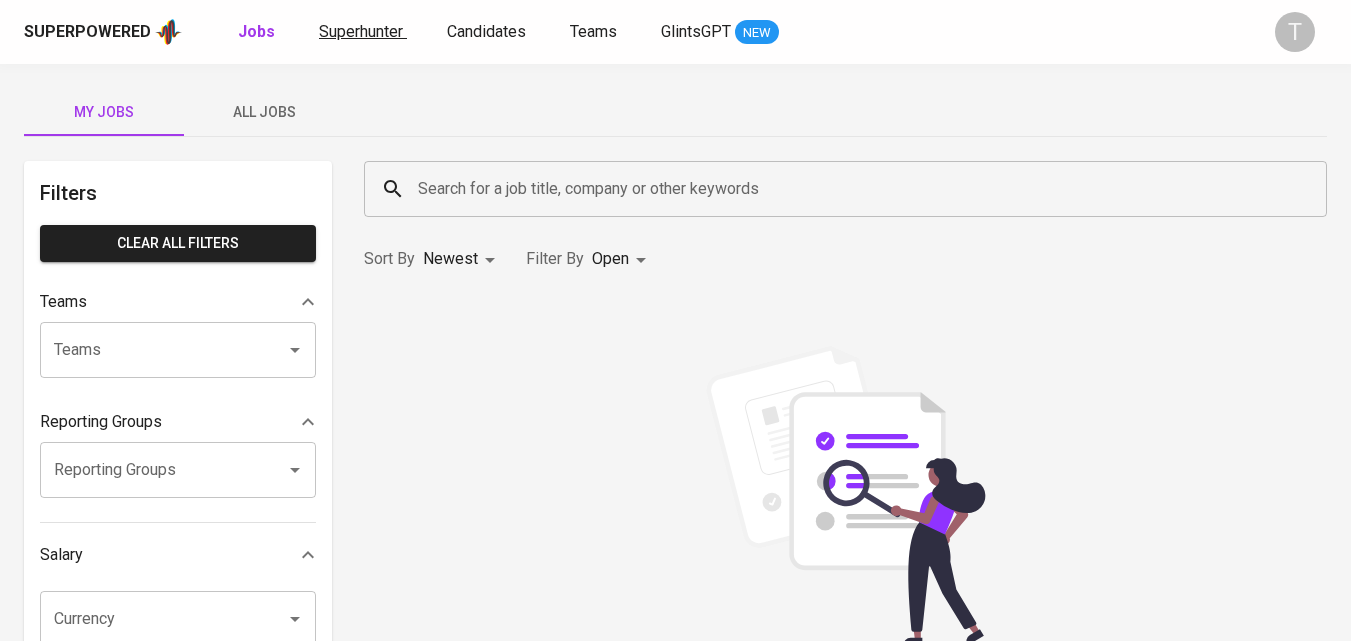 click on "Superhunter" at bounding box center [361, 31] 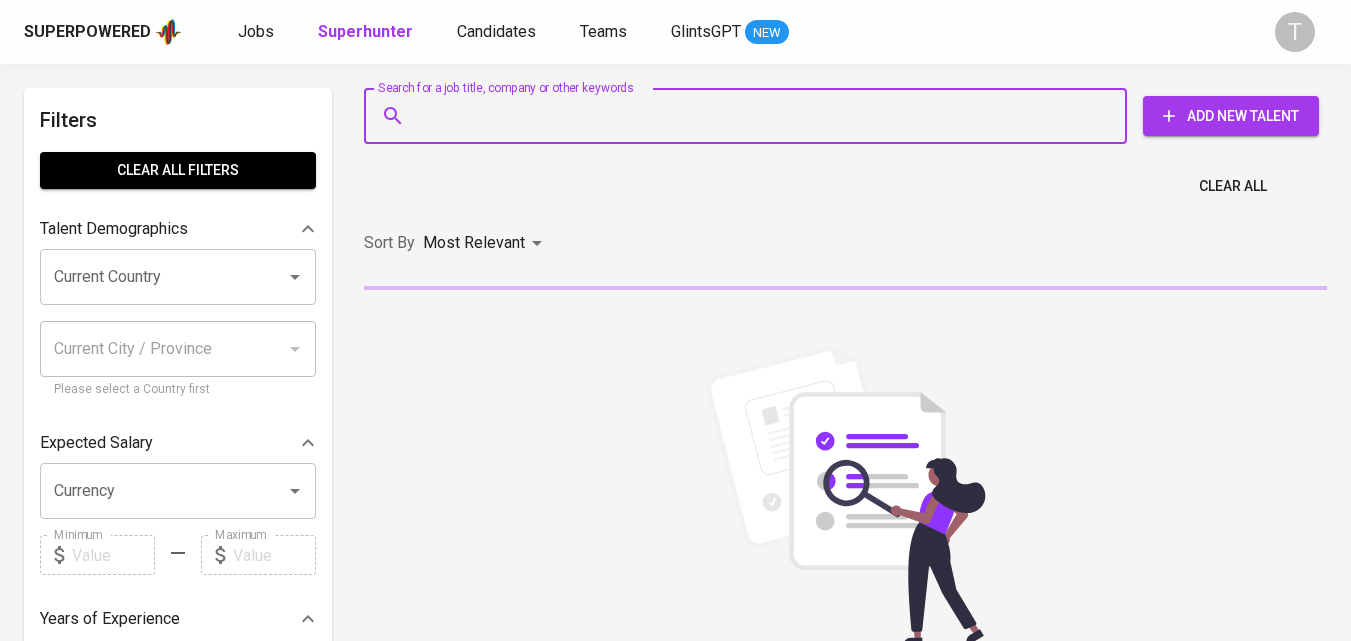 click on "Search for a job title, company or other keywords" at bounding box center (750, 116) 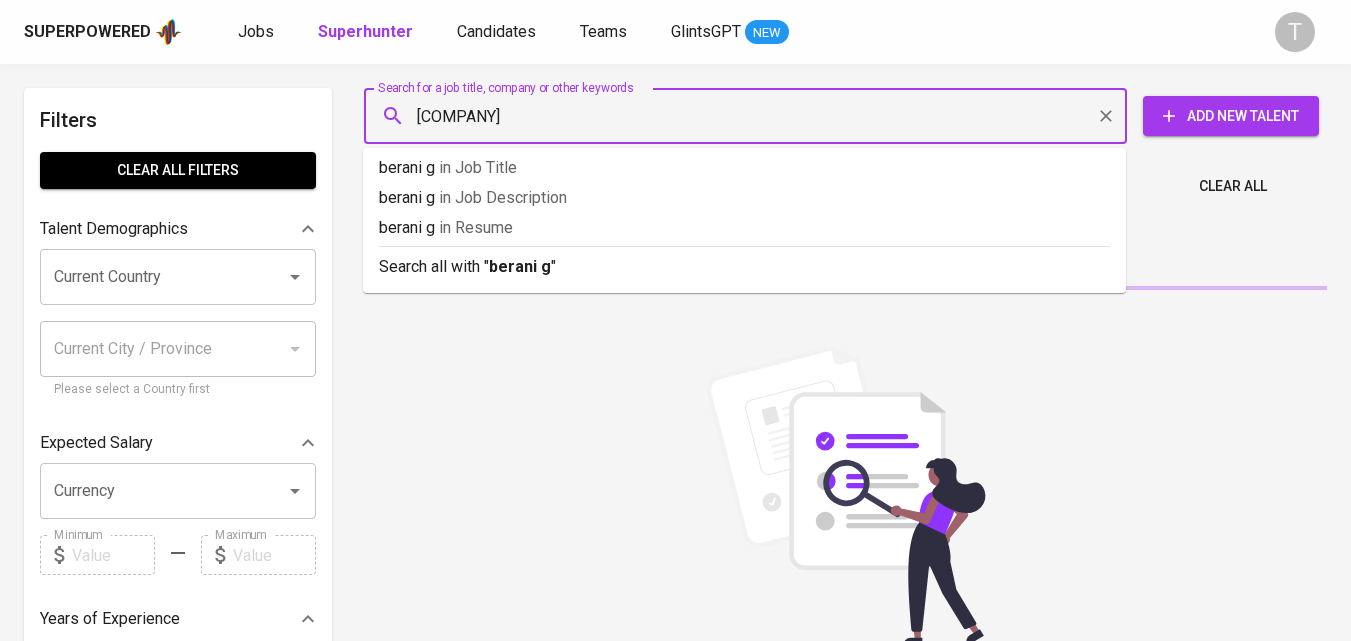 type on "[COMPANY]" 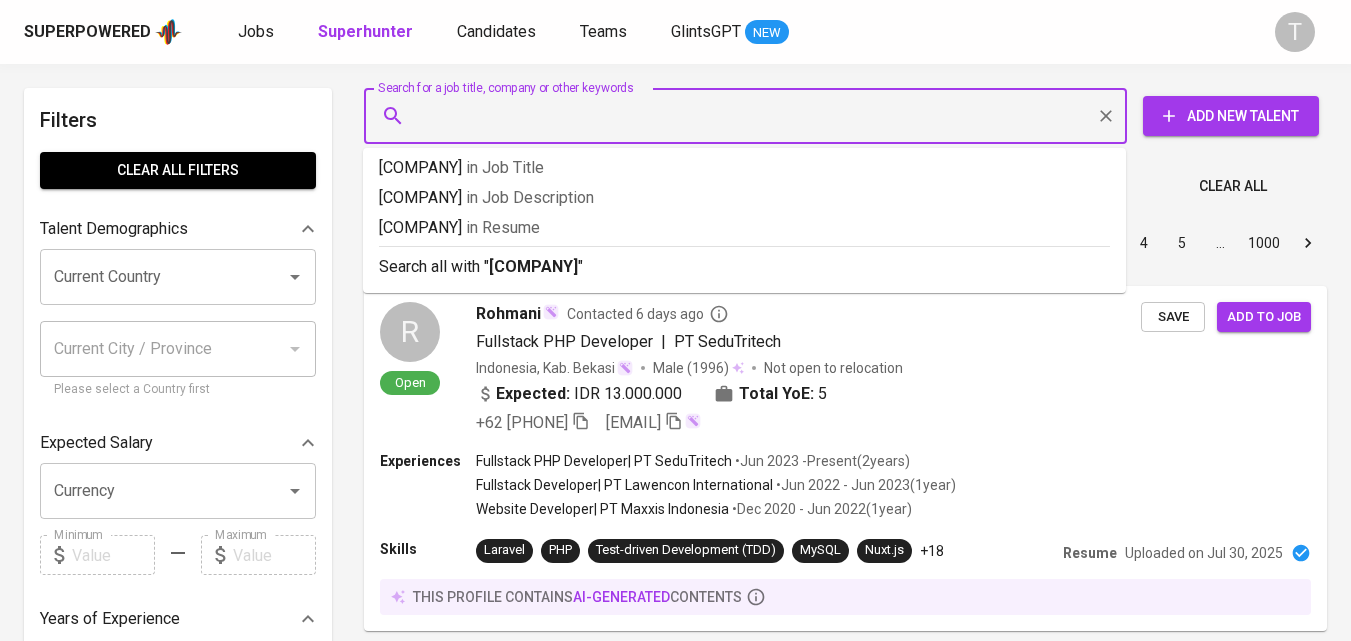 click on "Sort By Most Relevant MOST_RELEVANT 1 2 3 4 5 … 1000" at bounding box center (845, 243) 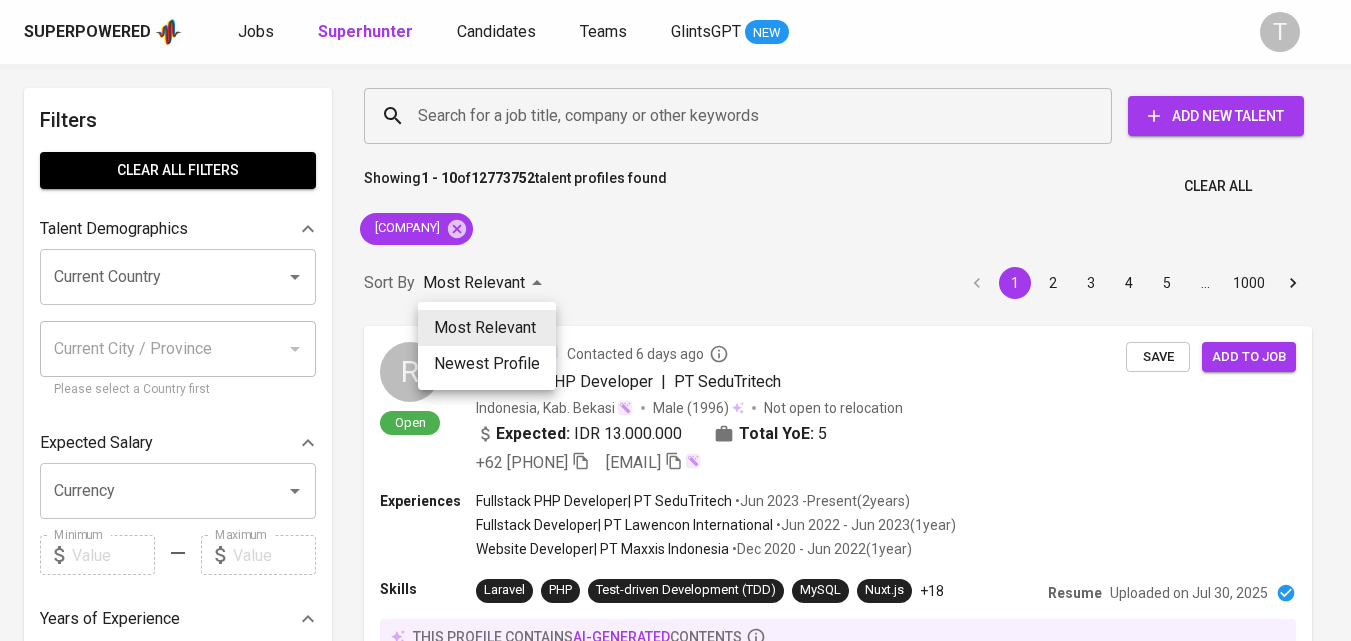 click at bounding box center [675, 320] 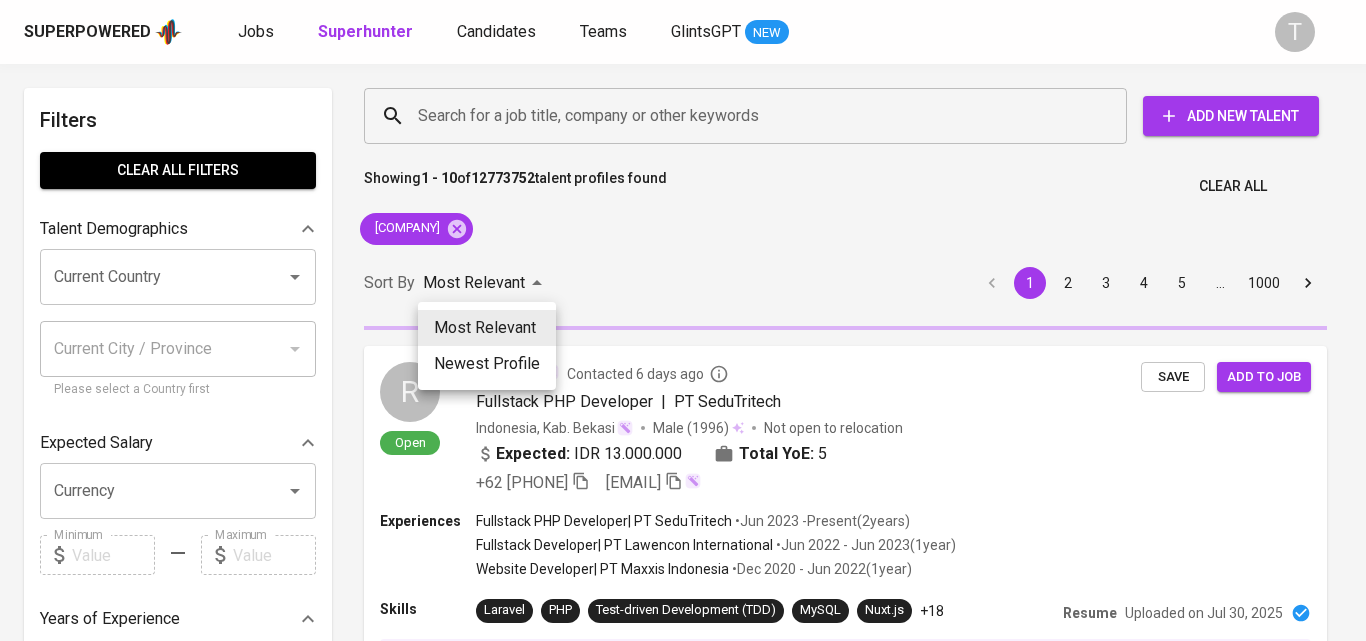 click at bounding box center [683, 320] 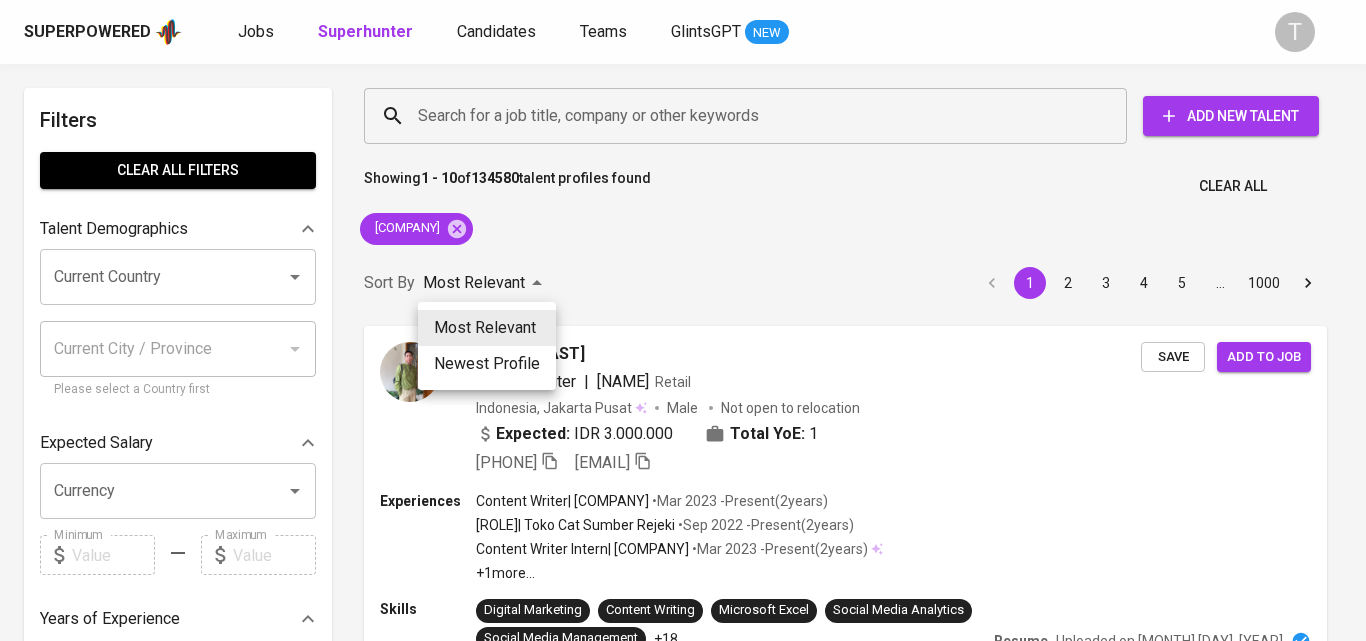 click at bounding box center [683, 320] 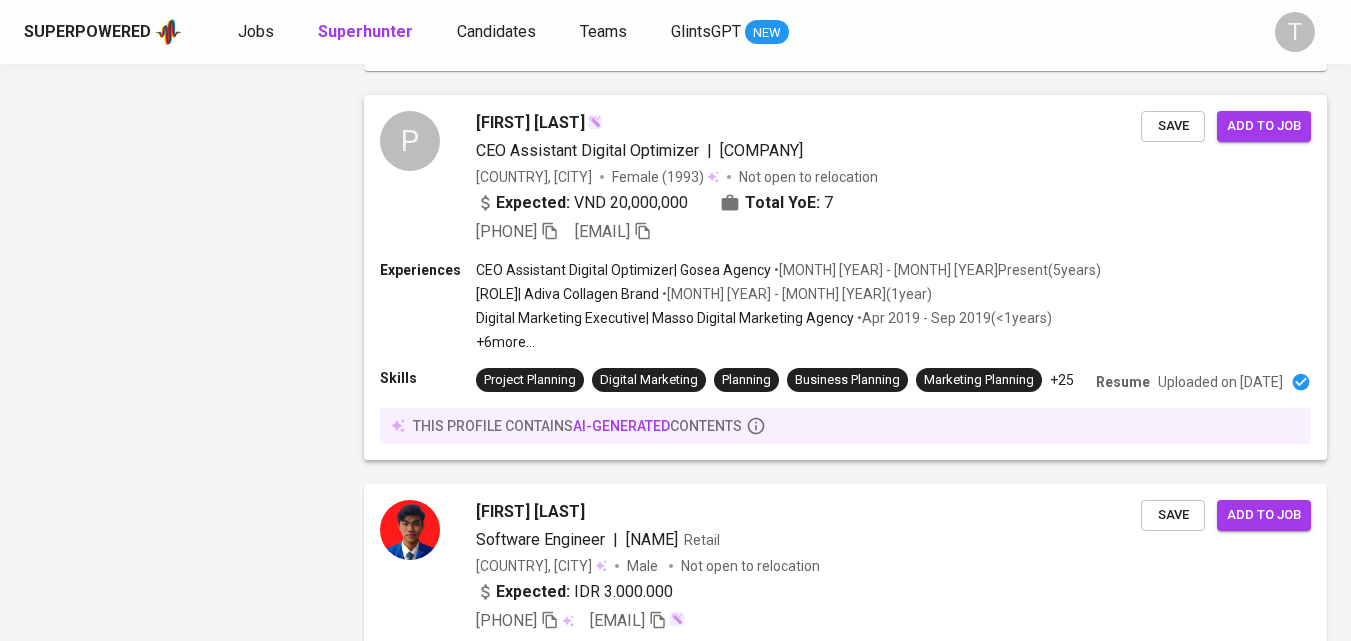 scroll, scrollTop: 3773, scrollLeft: 0, axis: vertical 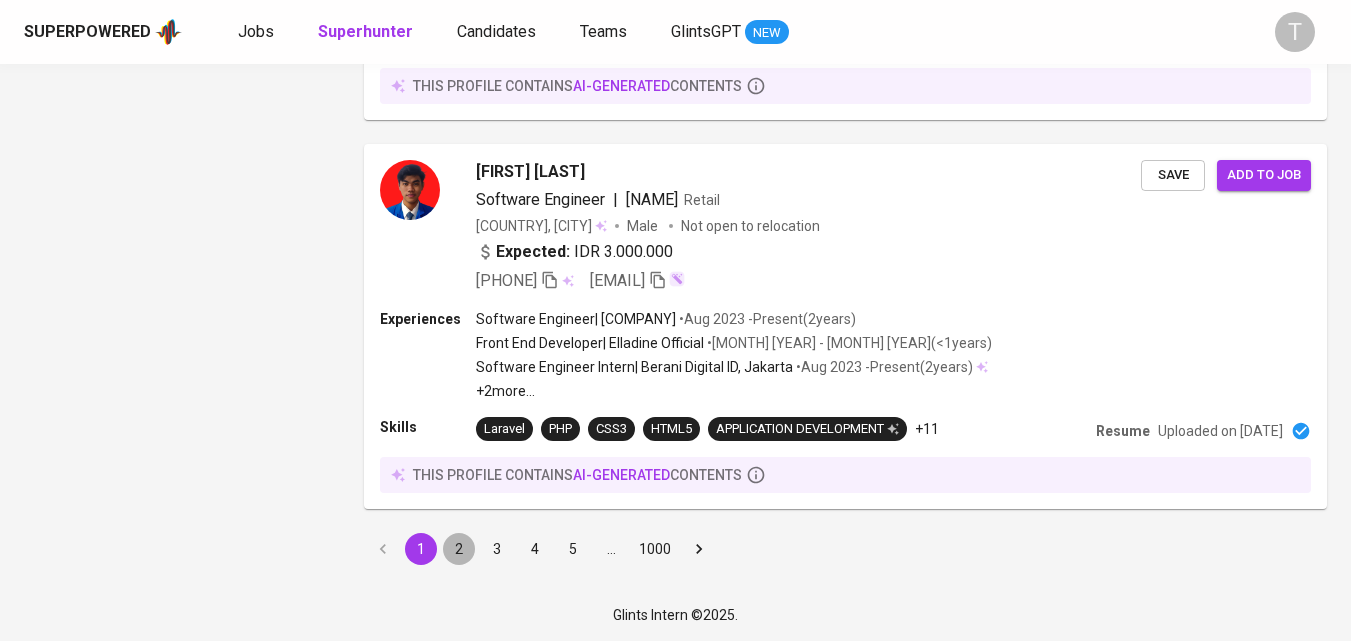 click on "2" at bounding box center (459, 549) 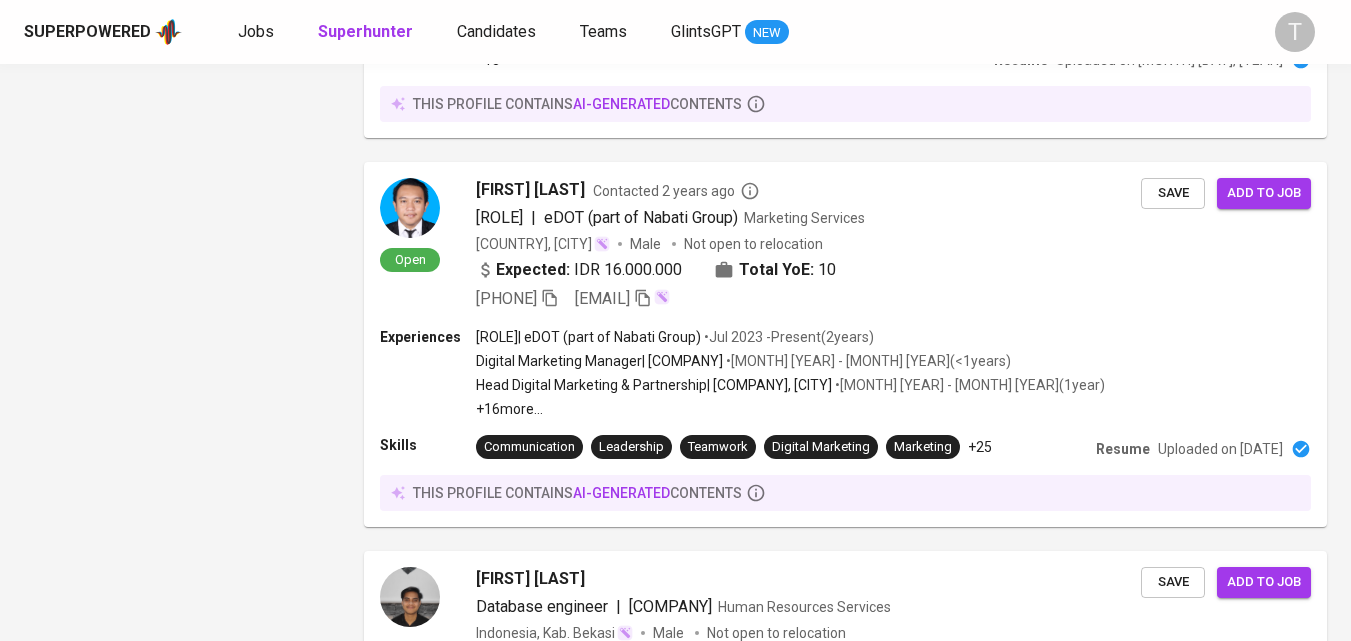 scroll, scrollTop: 3700, scrollLeft: 0, axis: vertical 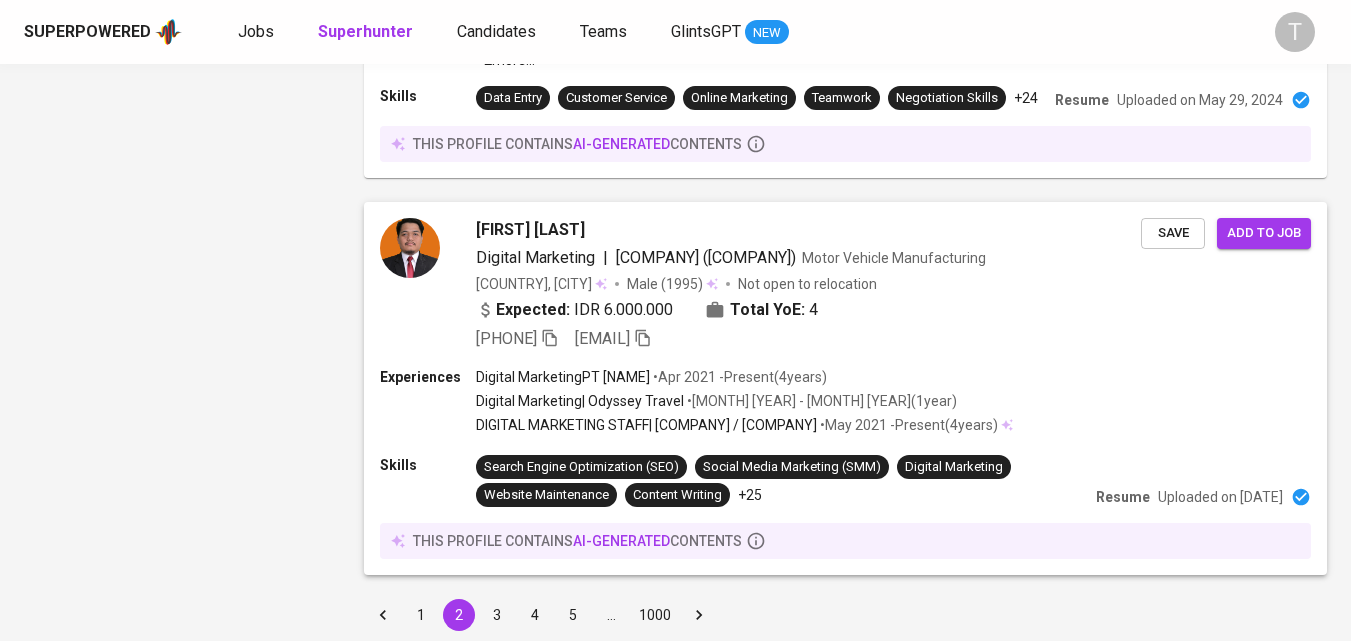 click on "3" at bounding box center (497, 615) 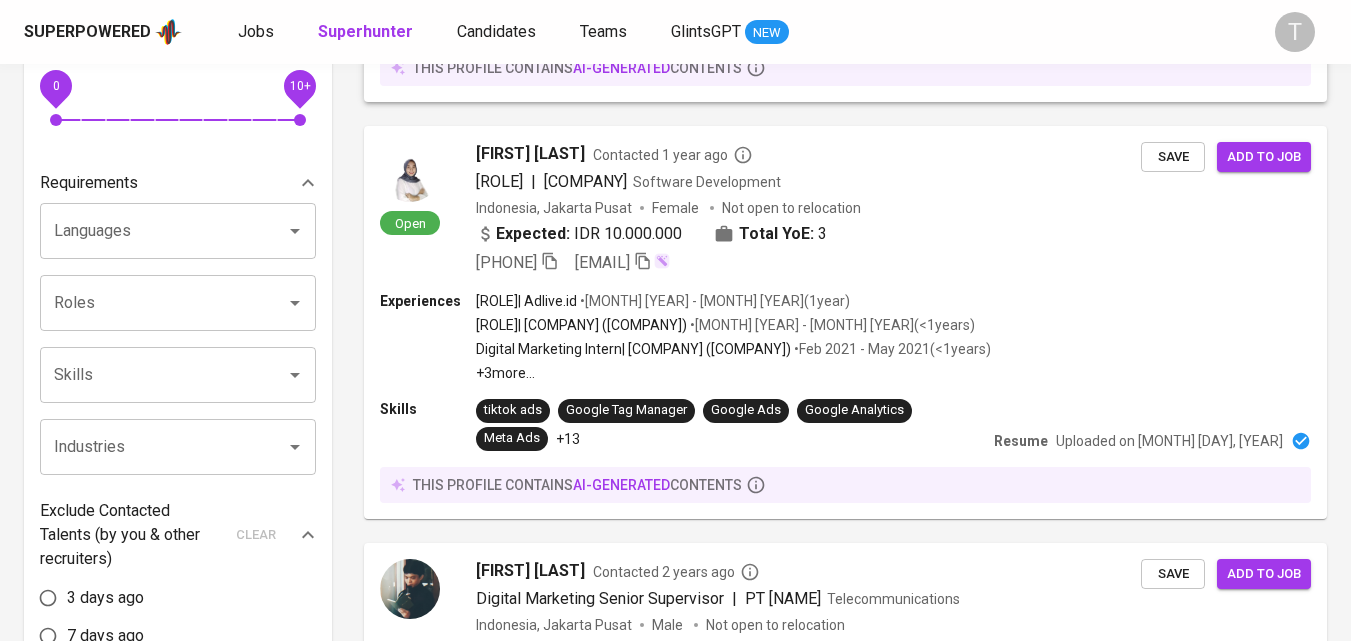 scroll, scrollTop: 0, scrollLeft: 0, axis: both 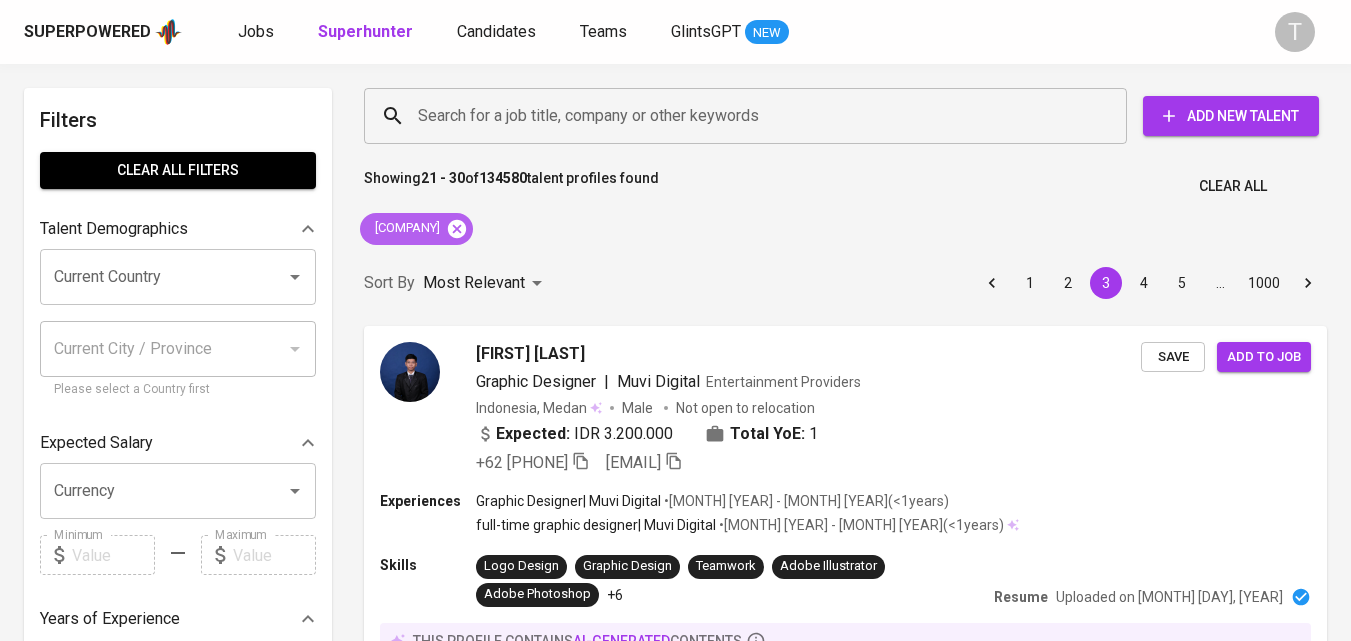 click 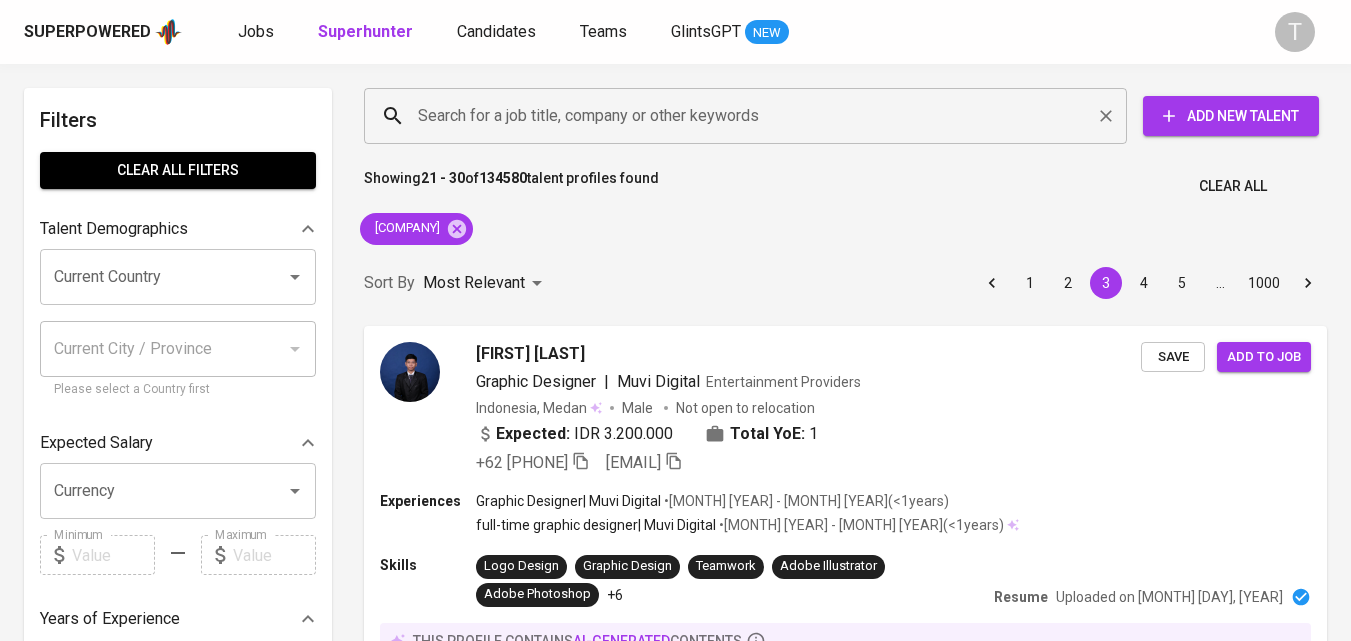 click on "Search for a job title, company or other keywords" at bounding box center (750, 116) 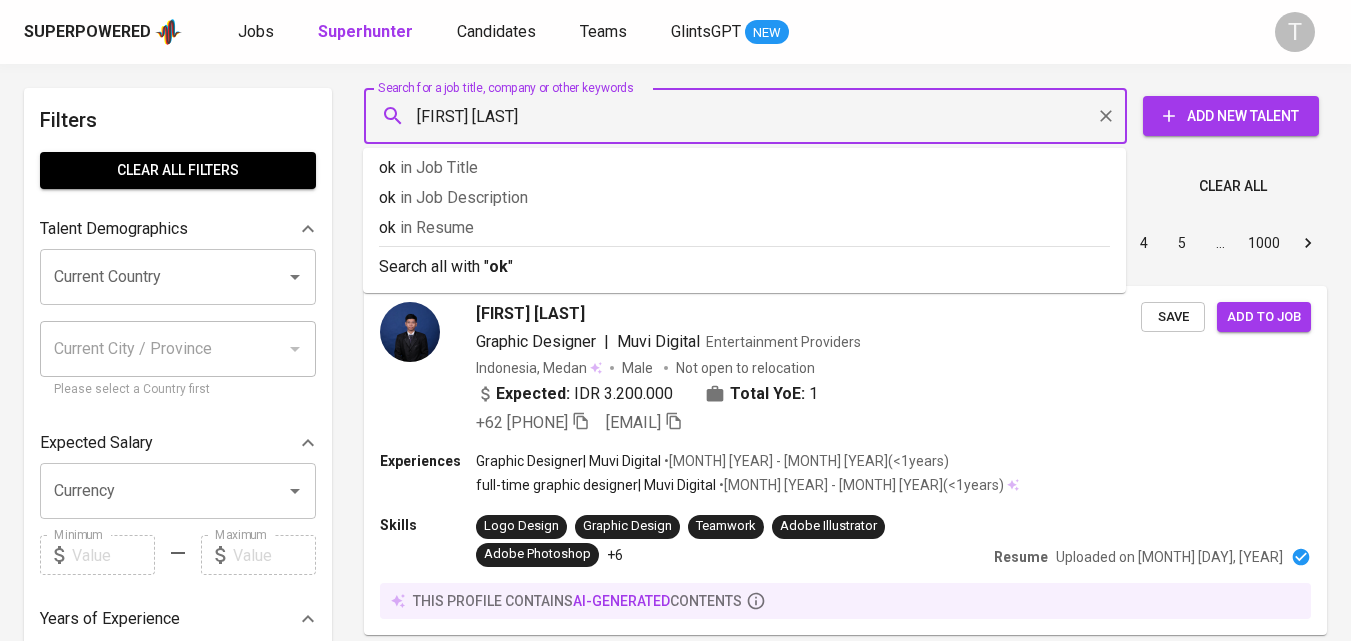 type on "[FIRST] [LAST]" 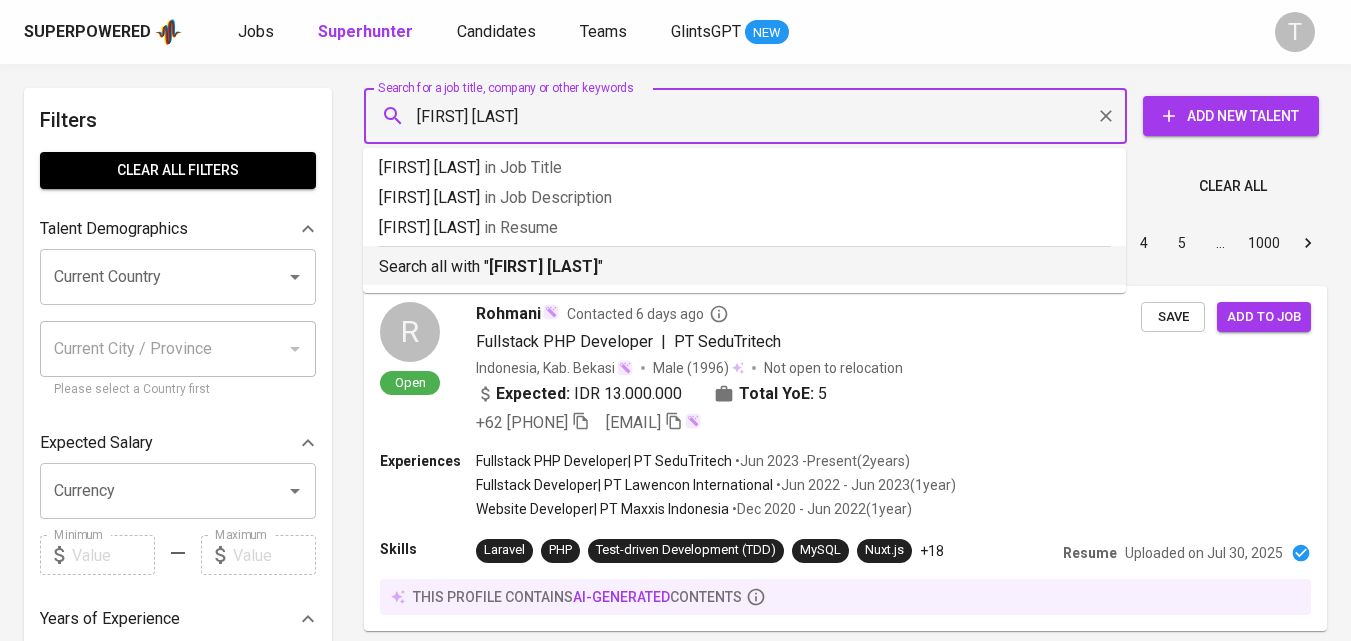 click on "[FIRST] [LAST]" at bounding box center (543, 266) 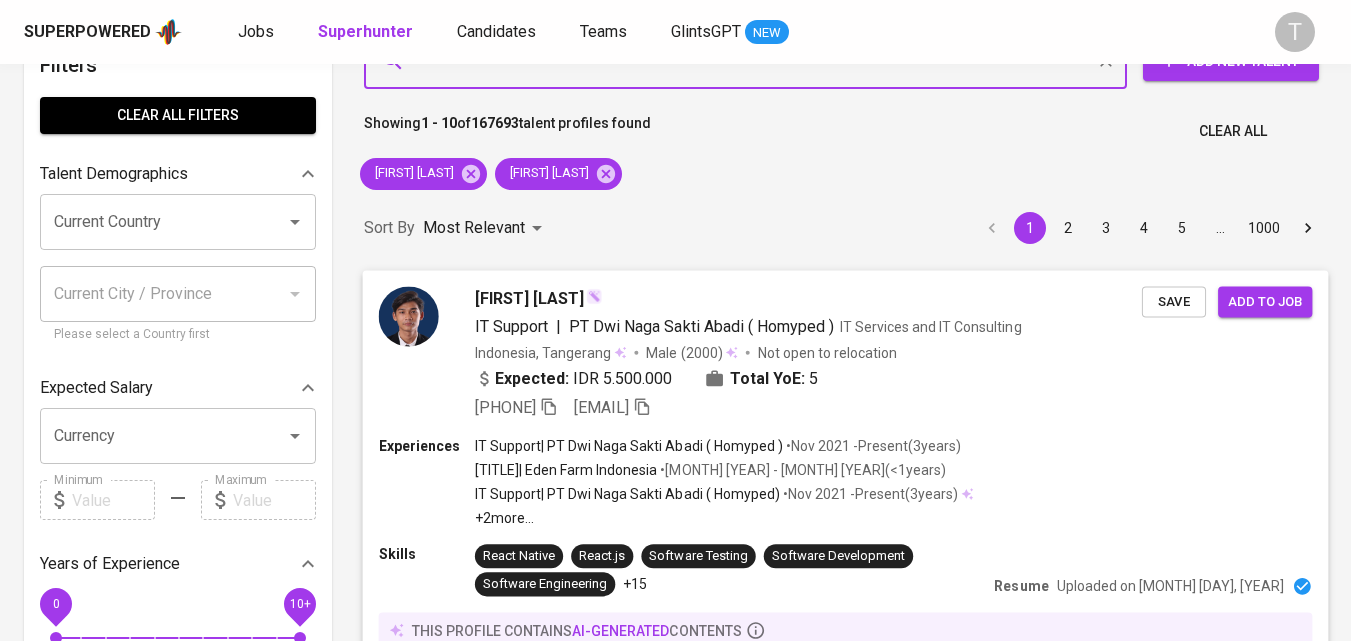 scroll, scrollTop: 0, scrollLeft: 0, axis: both 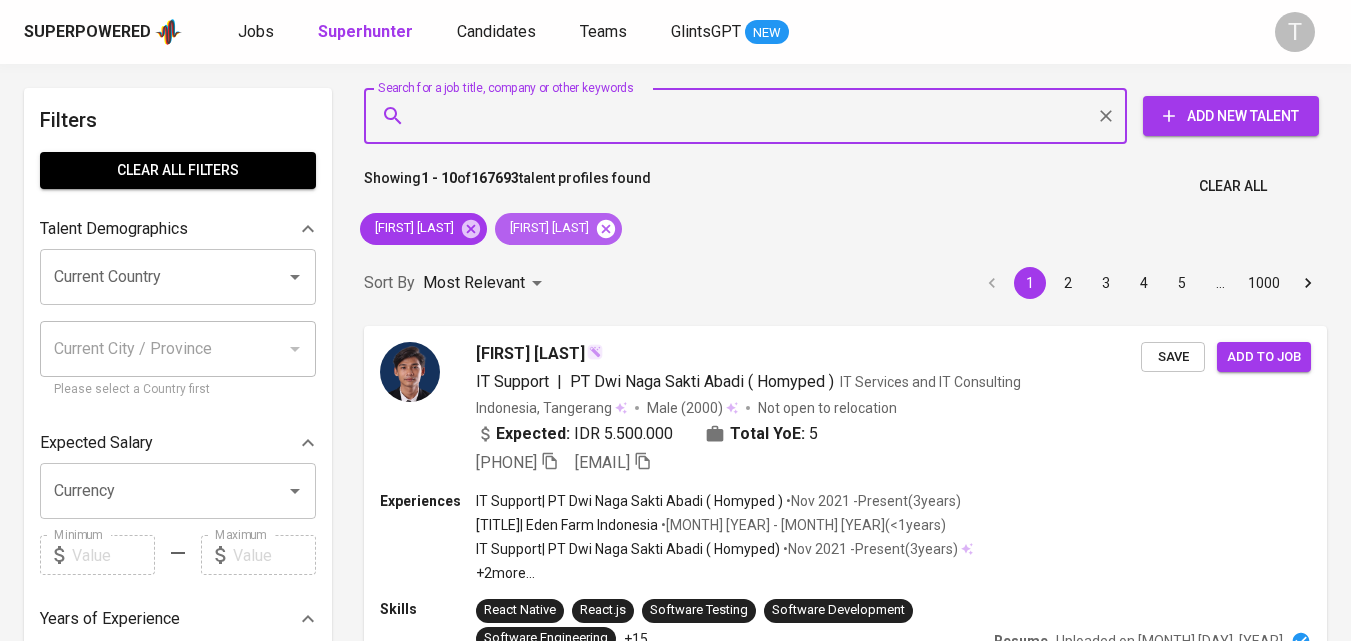 click 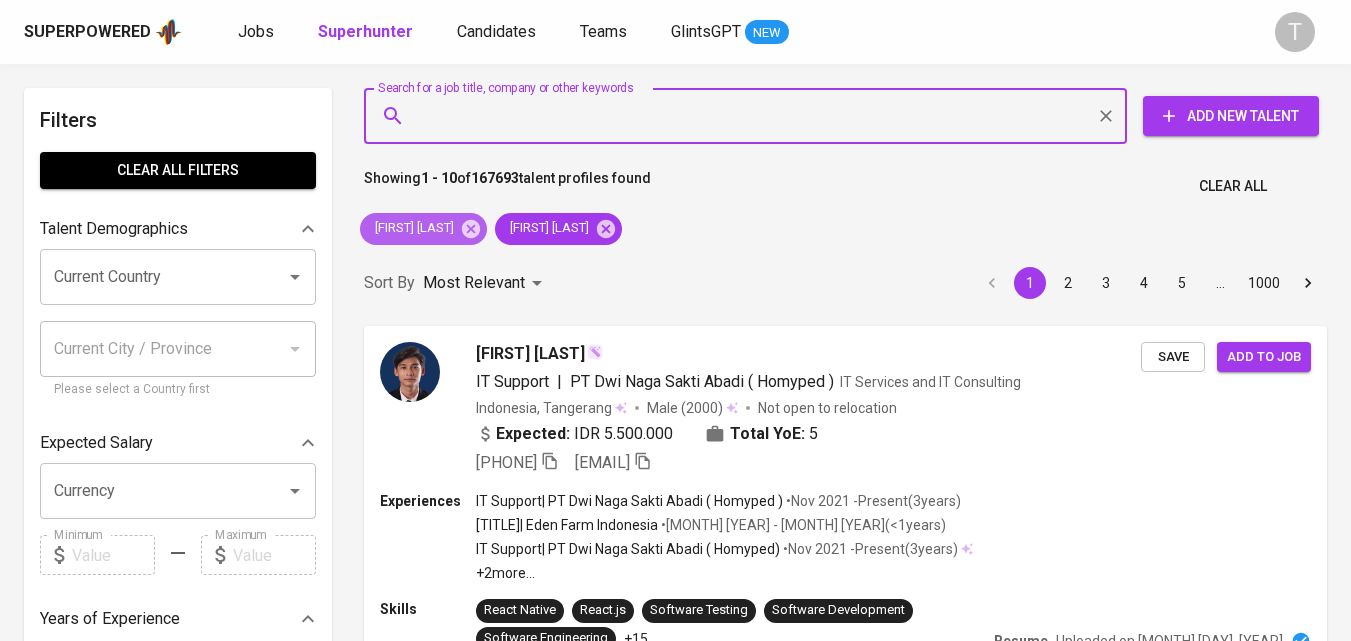 click 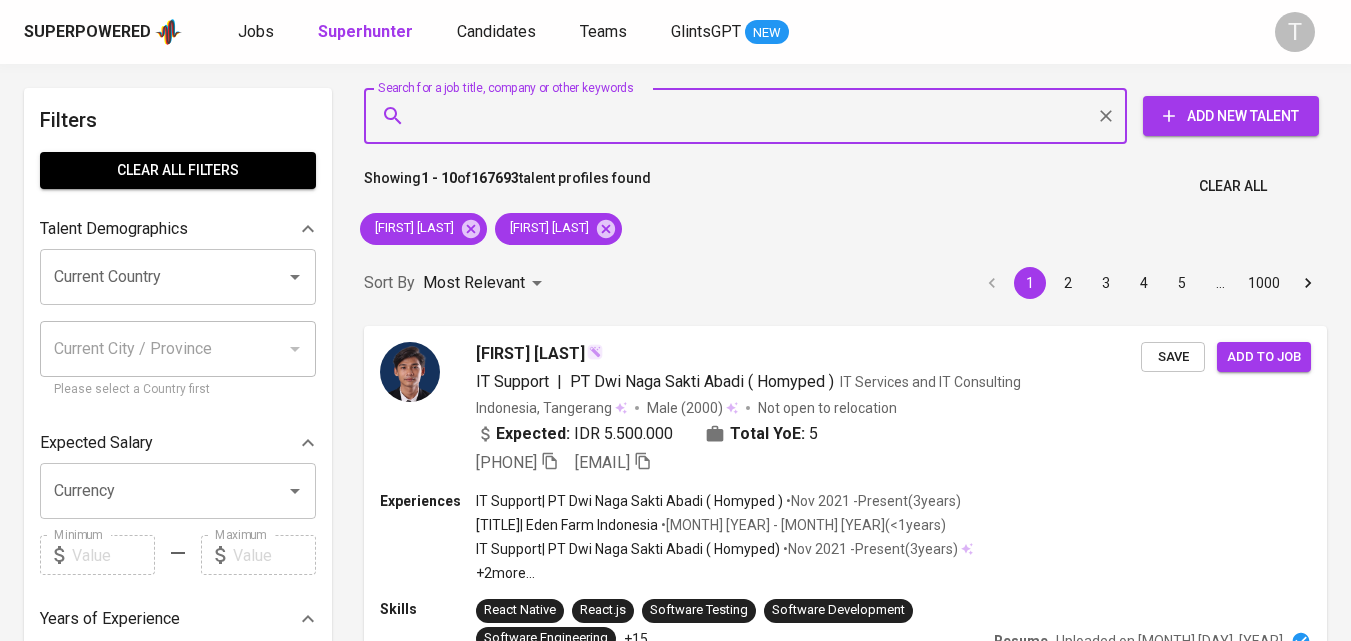 click on "Search for a job title, company or other keywords" at bounding box center (750, 116) 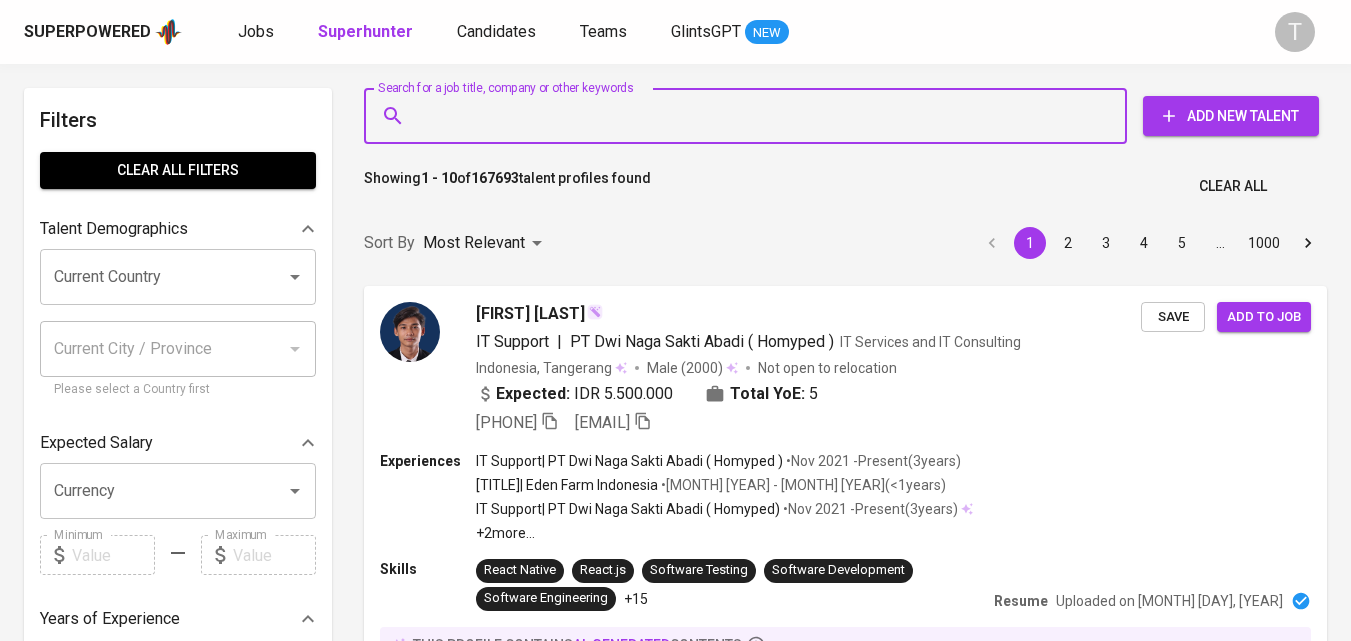 click on "Search for a job title, company or other keywords" at bounding box center [750, 116] 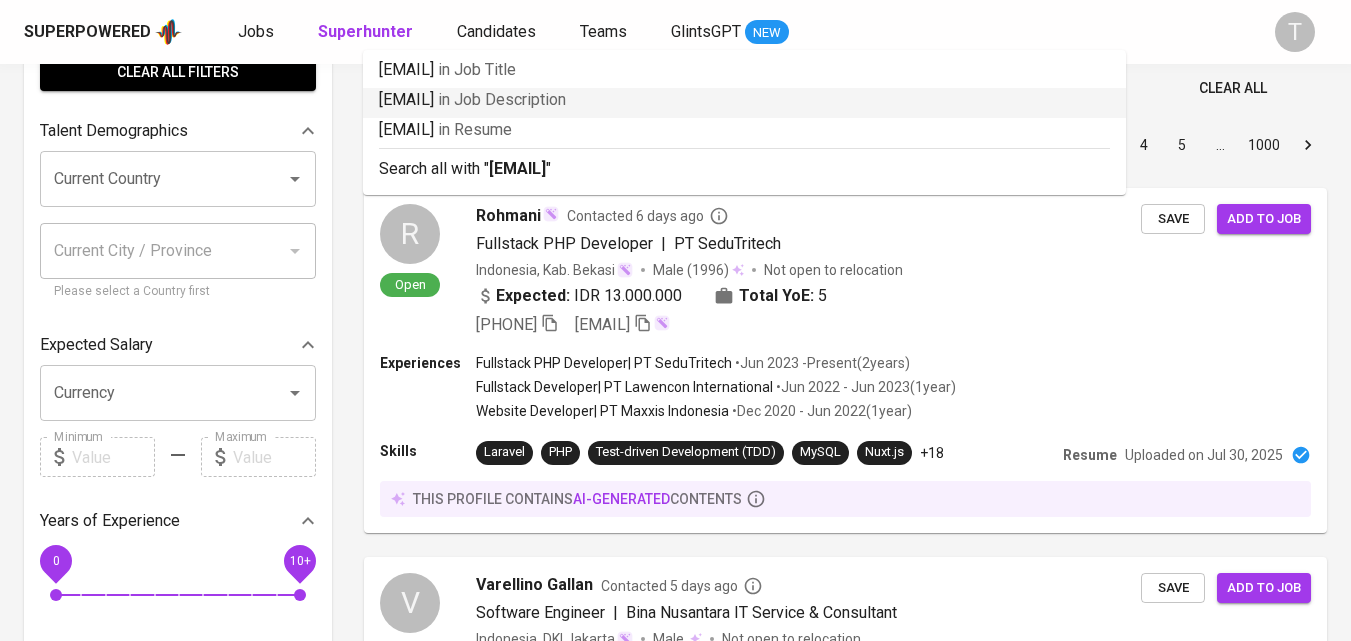 scroll, scrollTop: 0, scrollLeft: 0, axis: both 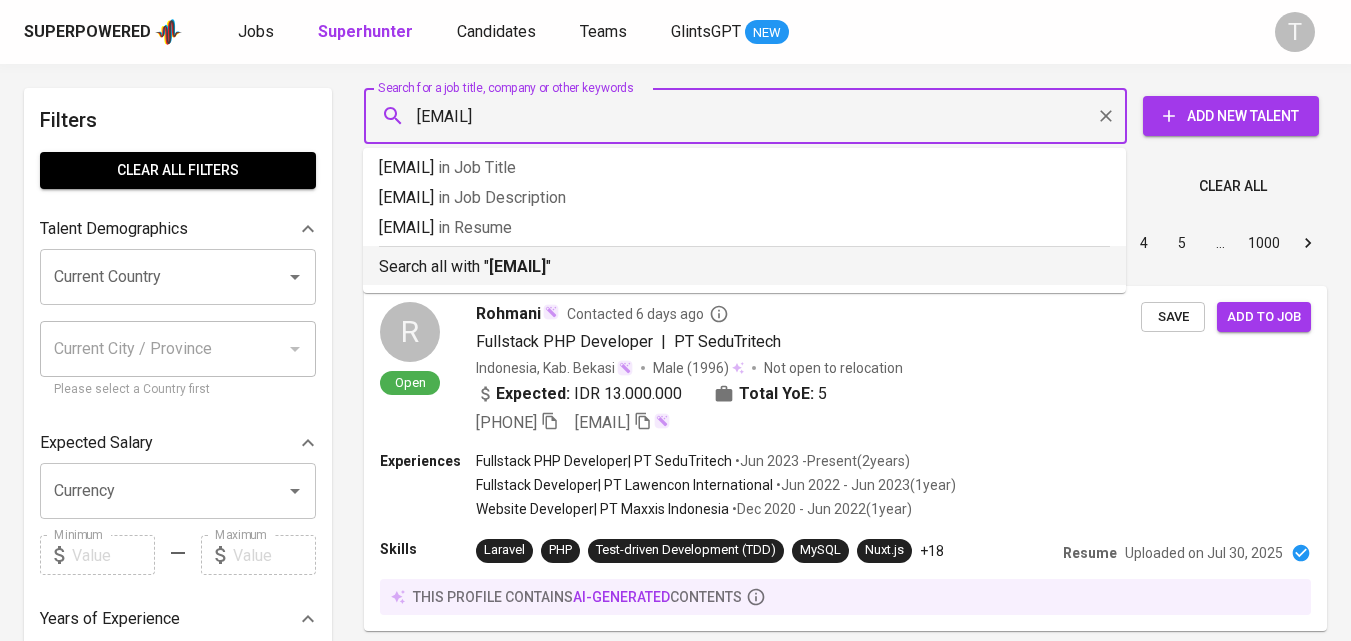 click on "oktaviabatubara15@gmail.com" at bounding box center [517, 266] 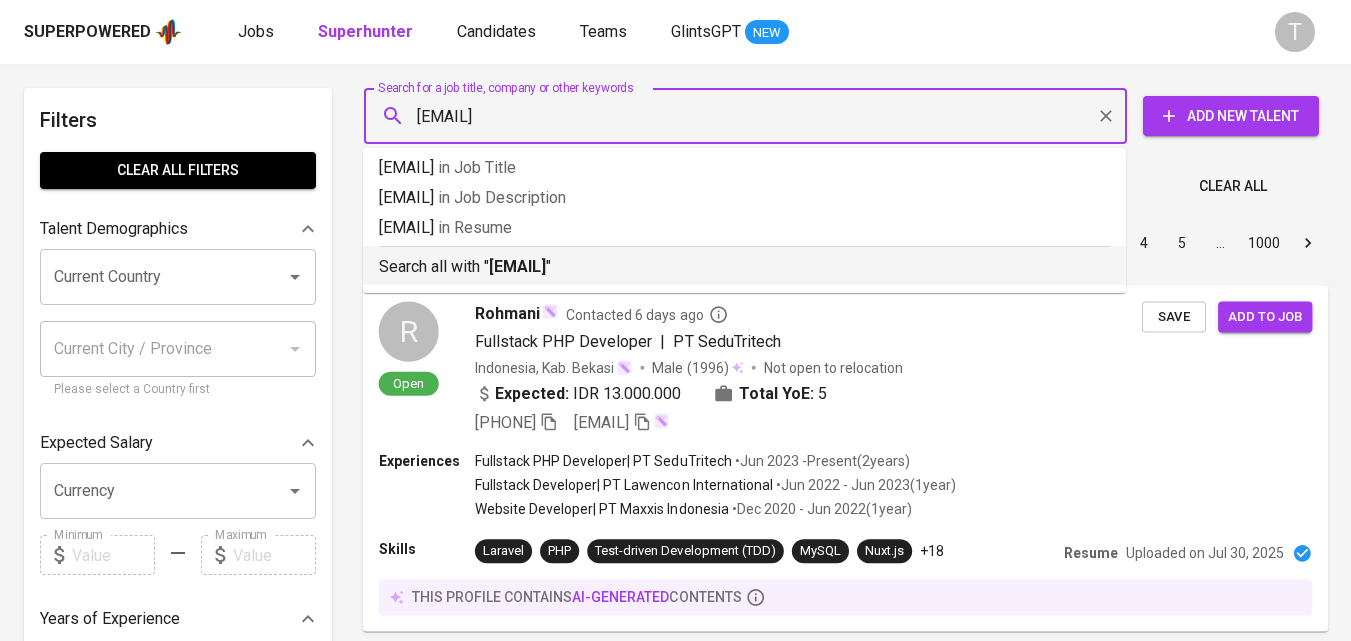 type 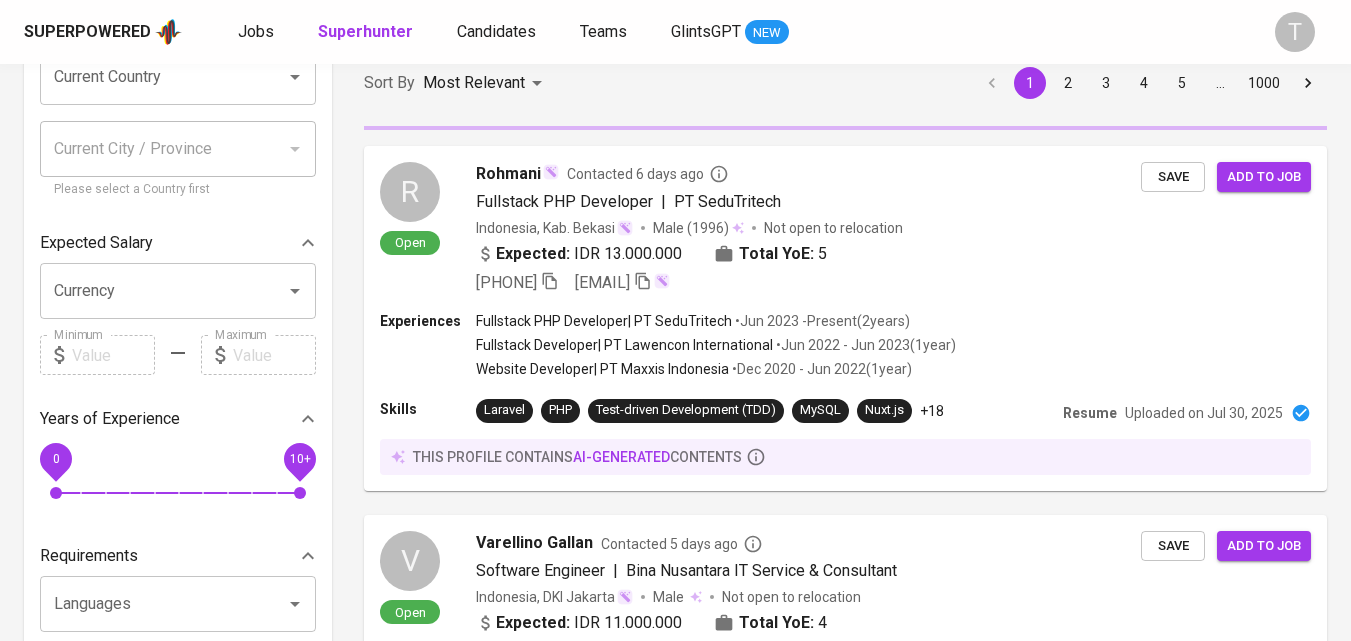 scroll, scrollTop: 0, scrollLeft: 0, axis: both 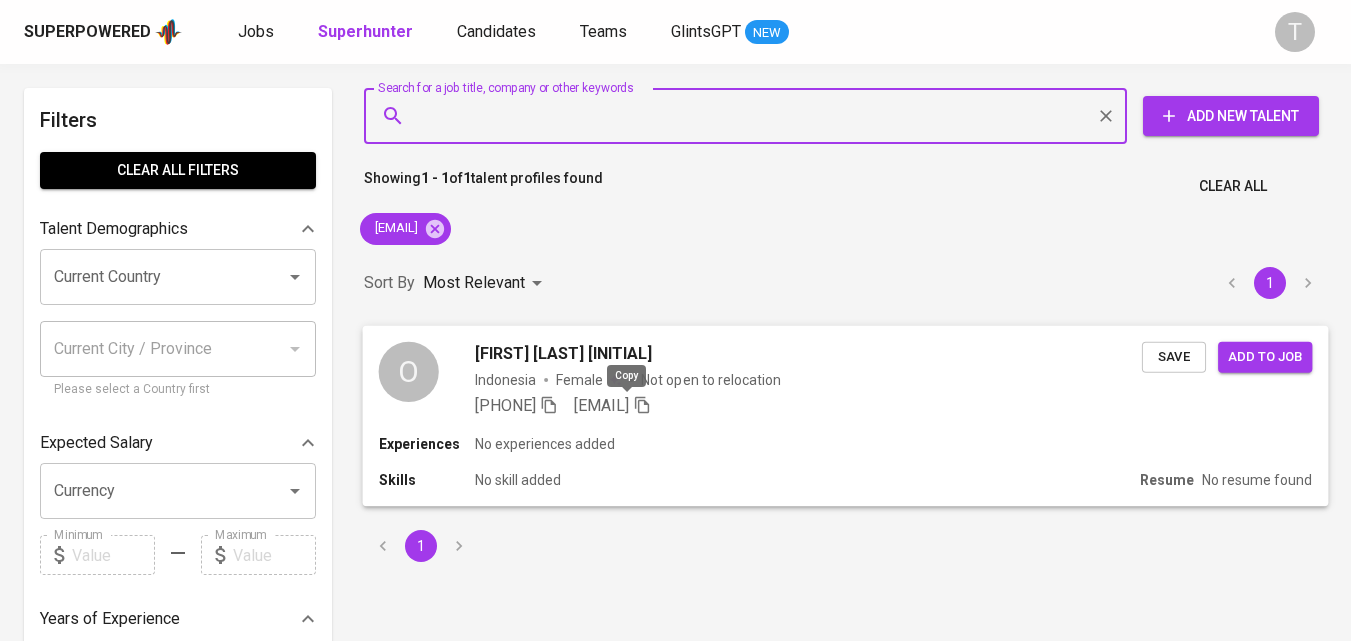 click 